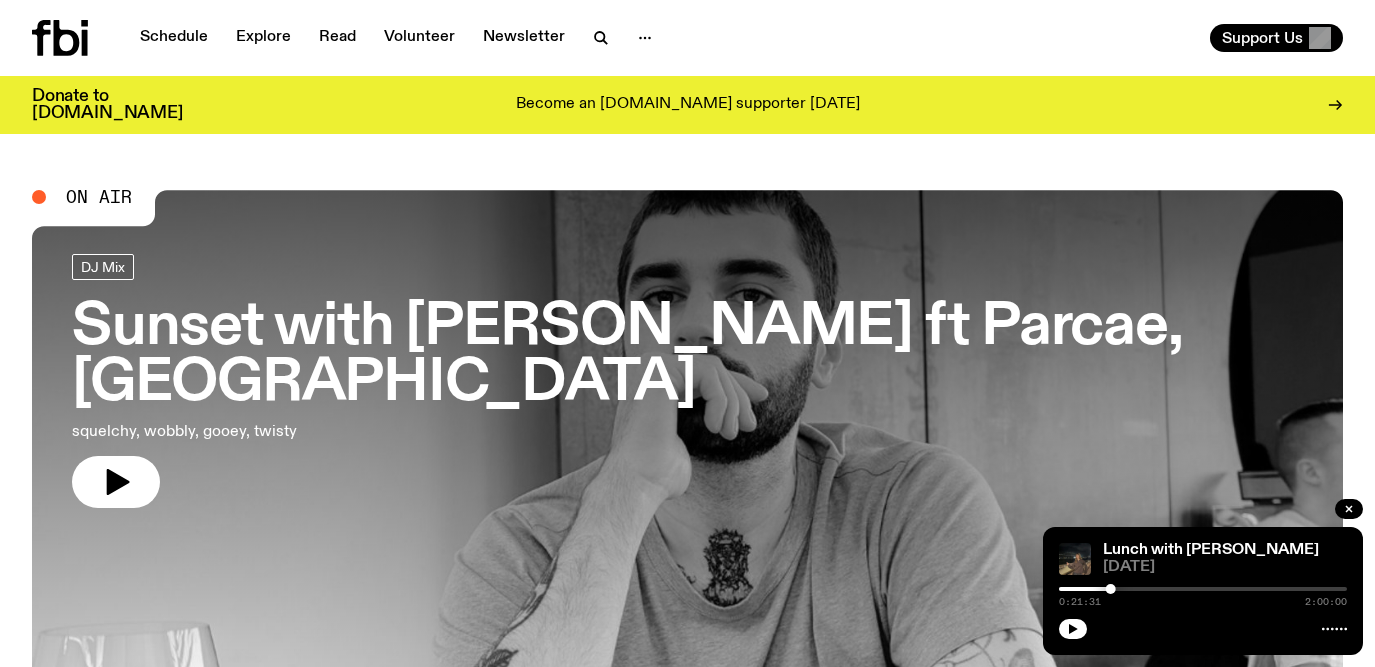 scroll, scrollTop: 0, scrollLeft: 0, axis: both 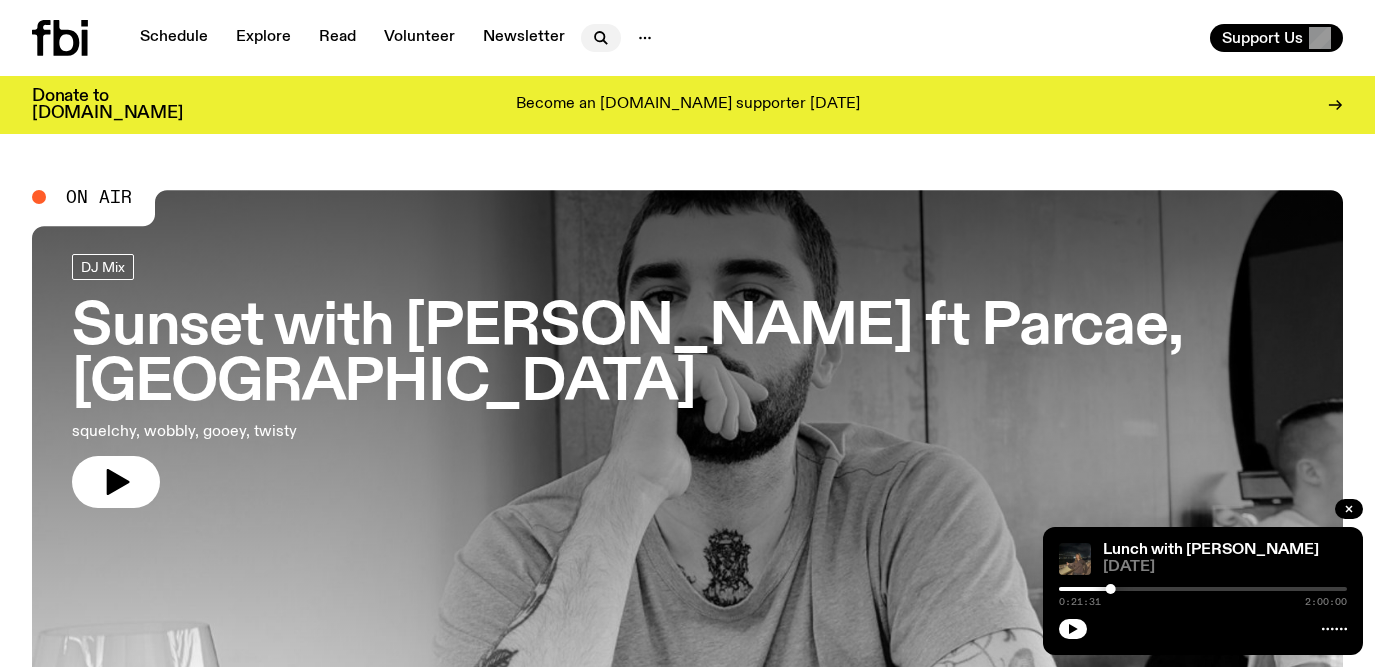 click 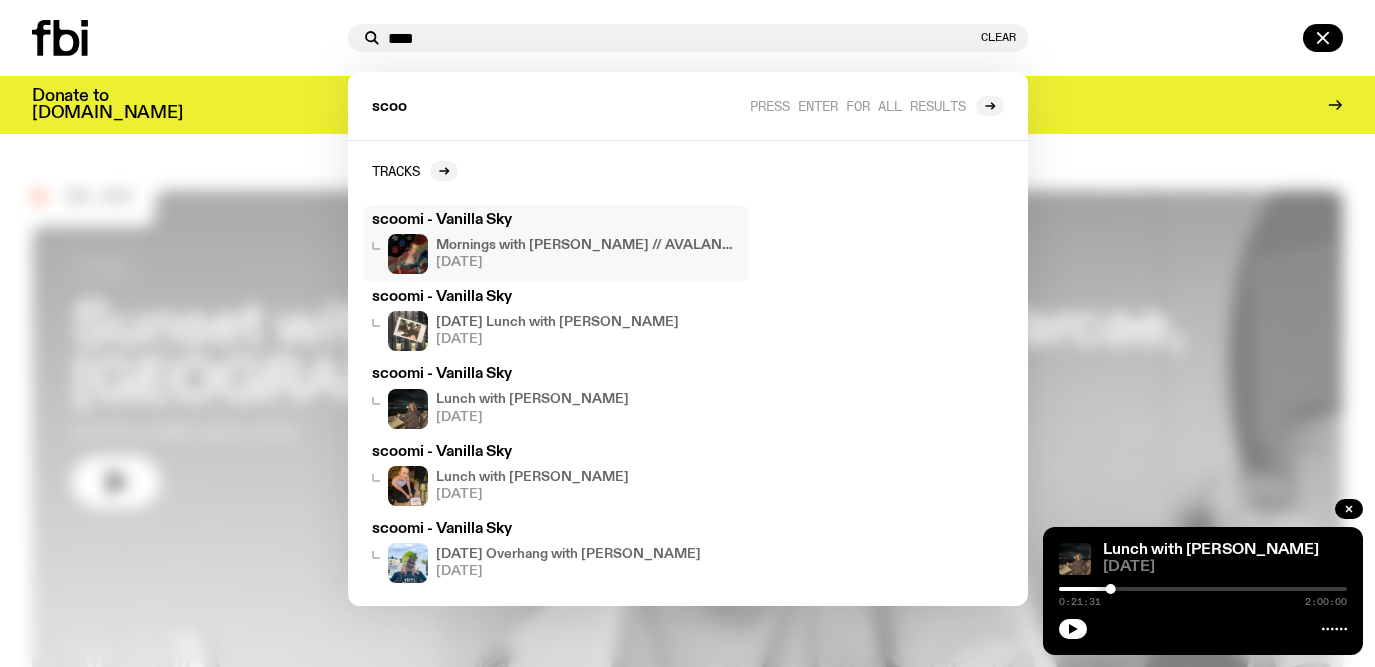 type on "****" 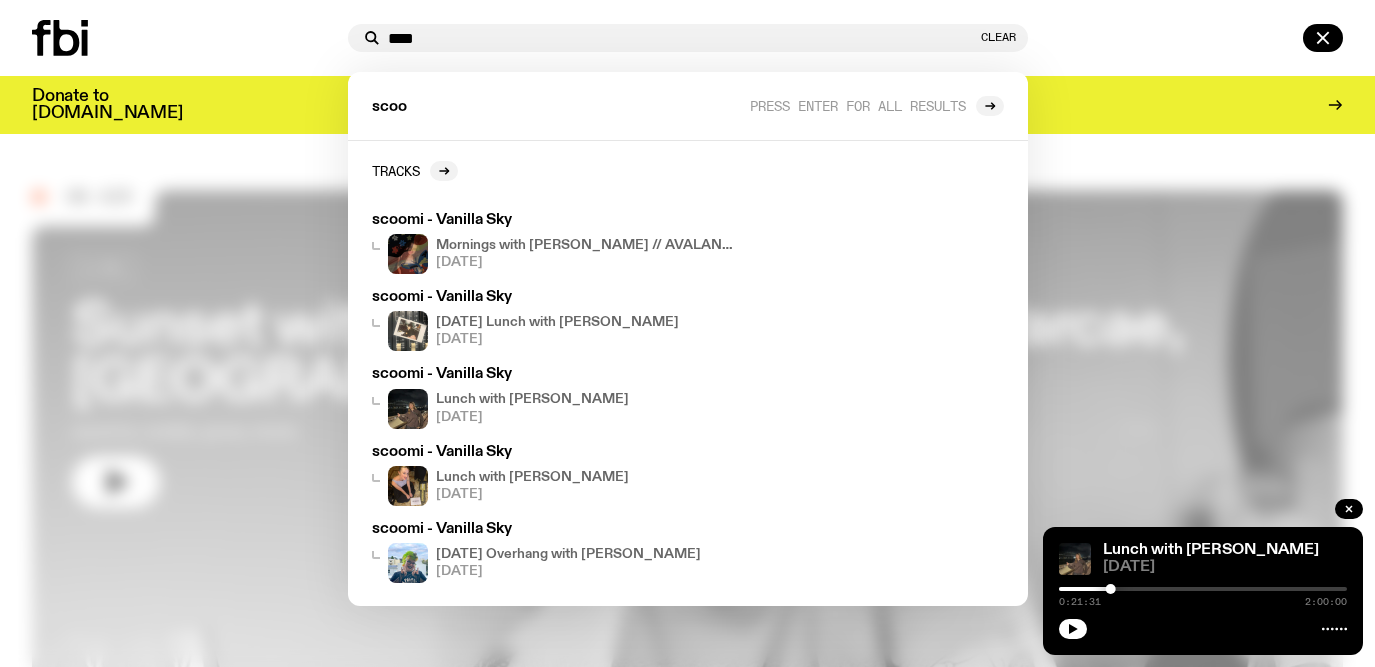 drag, startPoint x: 464, startPoint y: 230, endPoint x: 659, endPoint y: 16, distance: 289.51855 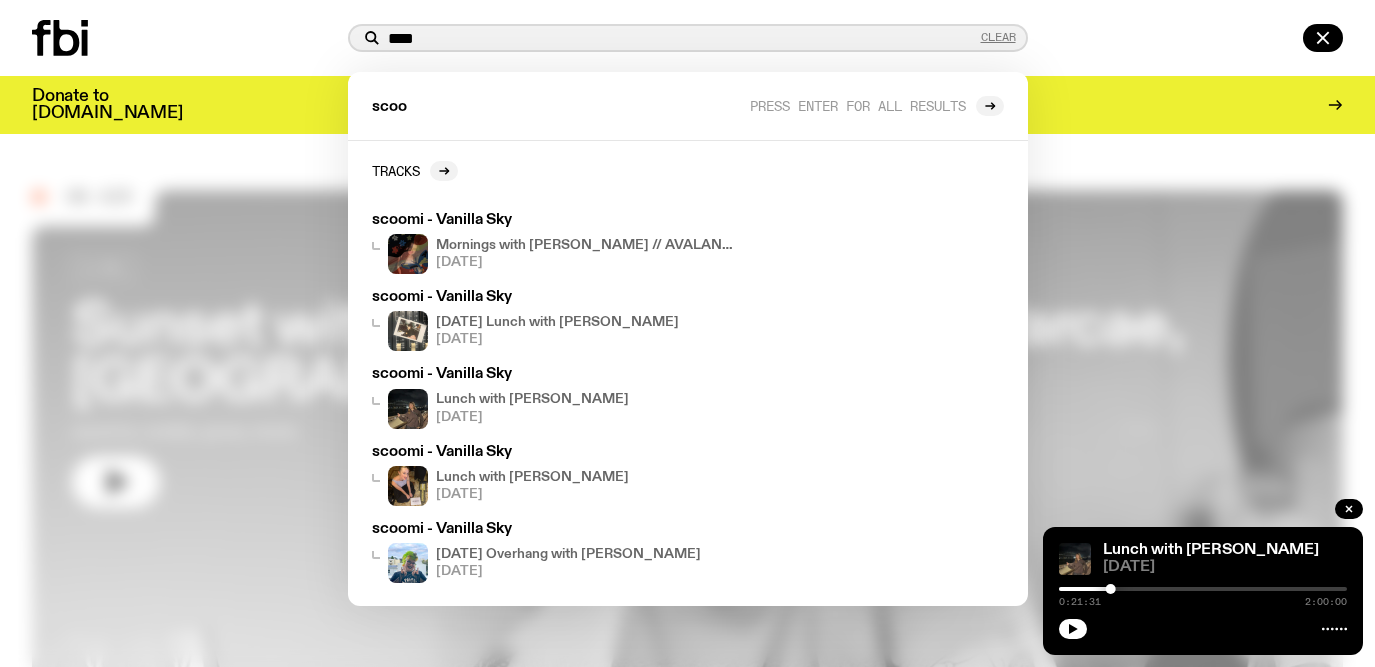 click on "Clear" at bounding box center (998, 37) 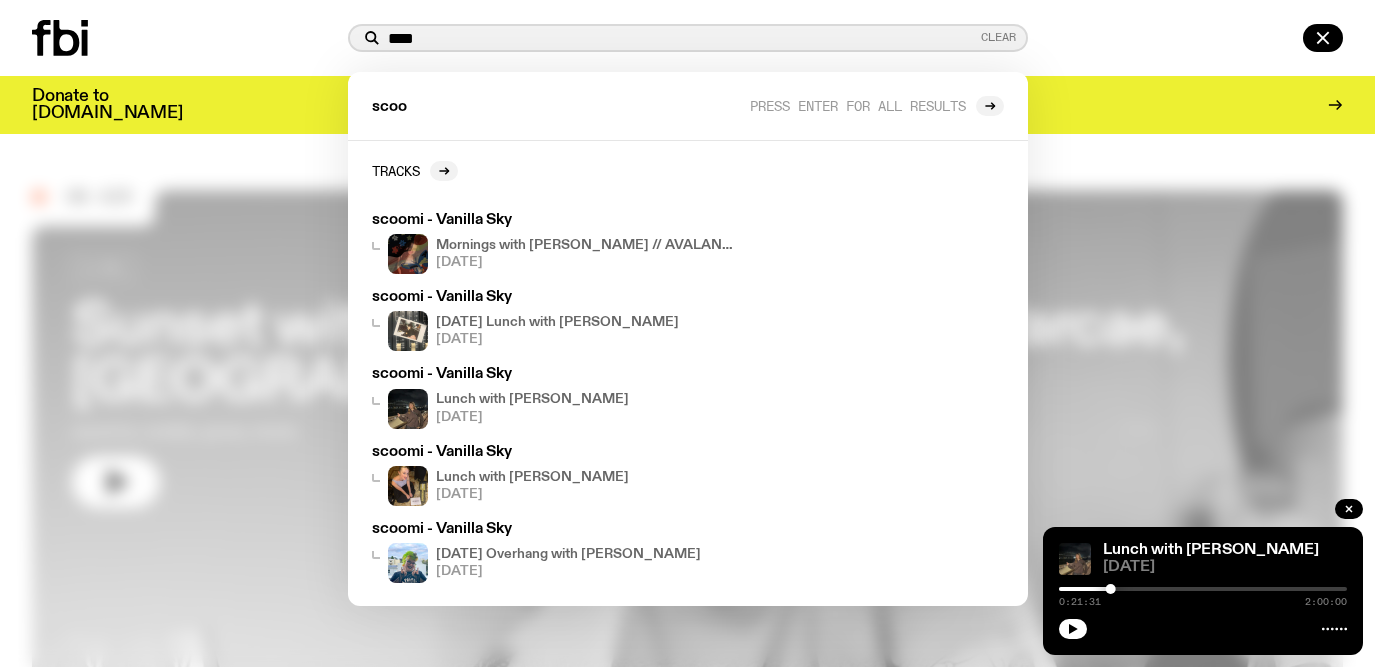 type 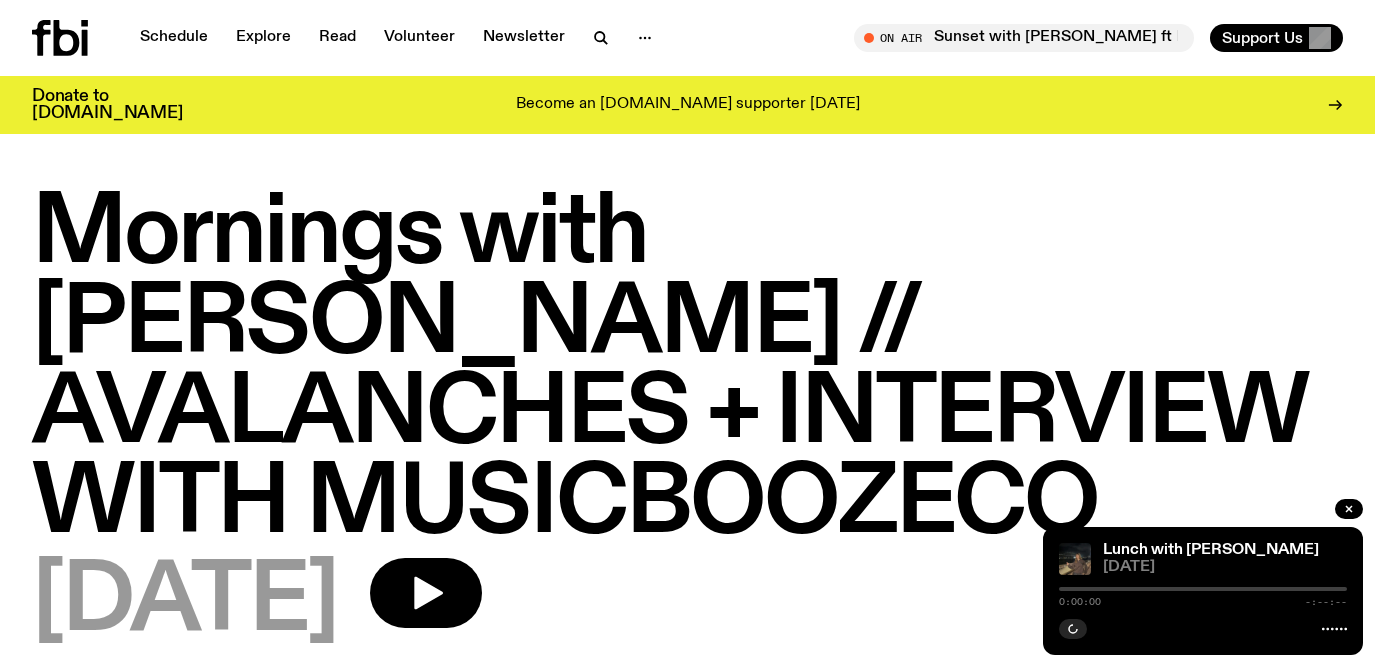scroll, scrollTop: 0, scrollLeft: 0, axis: both 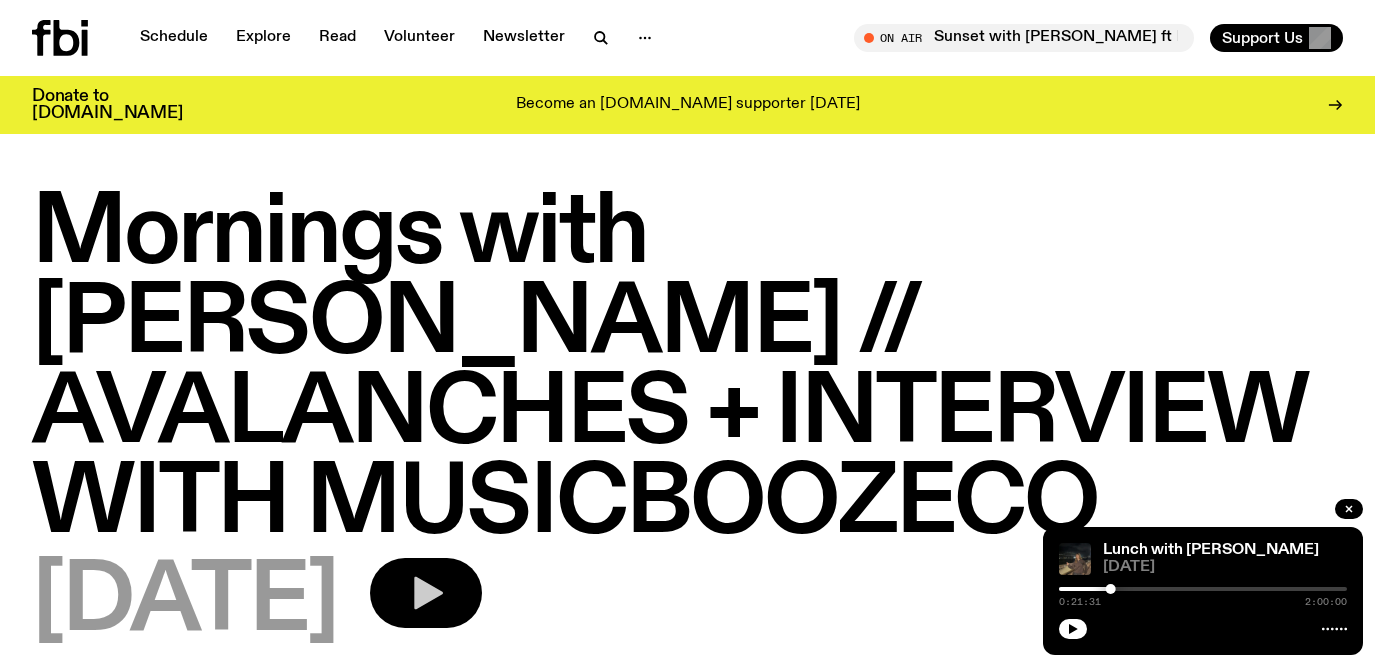 click 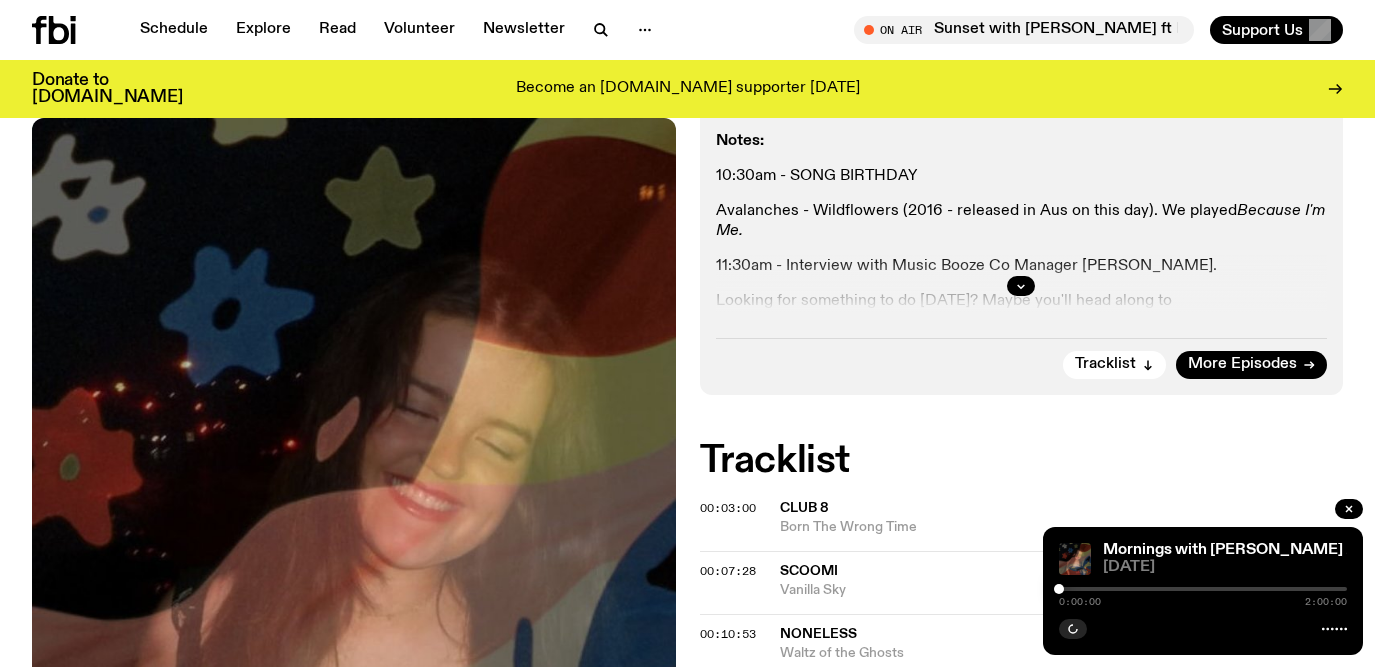 scroll, scrollTop: 786, scrollLeft: 0, axis: vertical 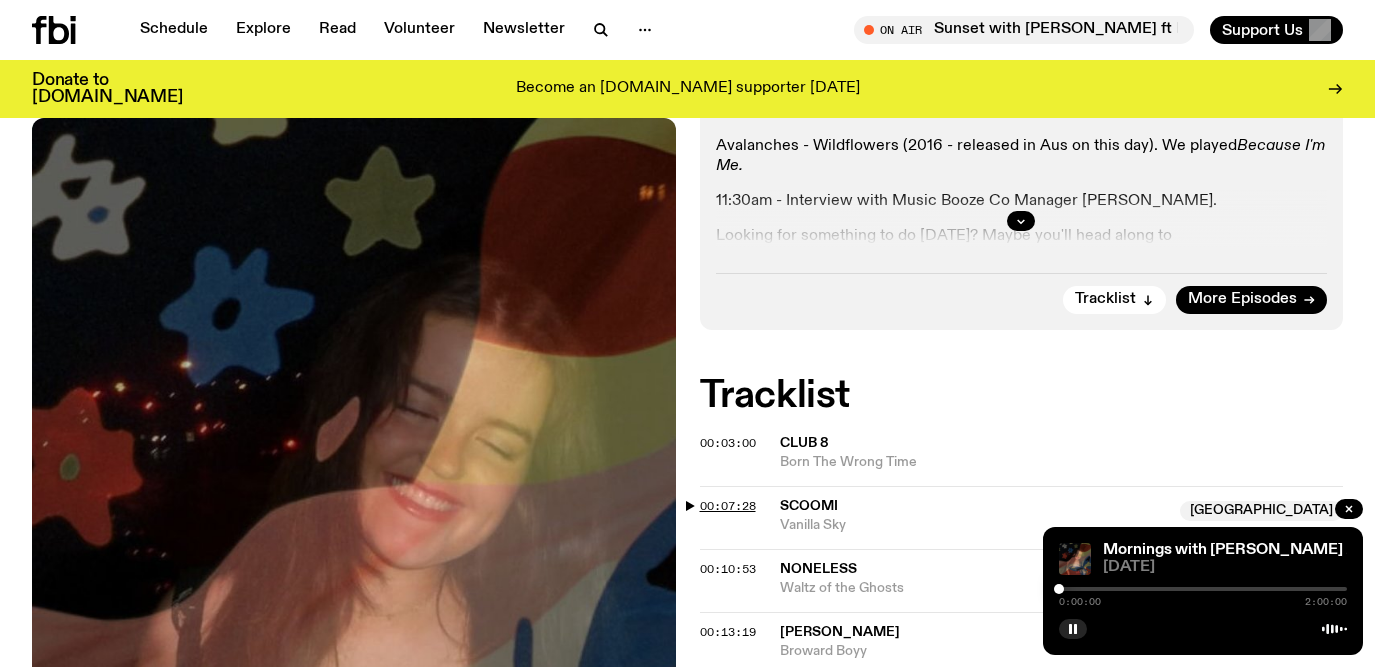 click on "00:07:28" at bounding box center [728, 506] 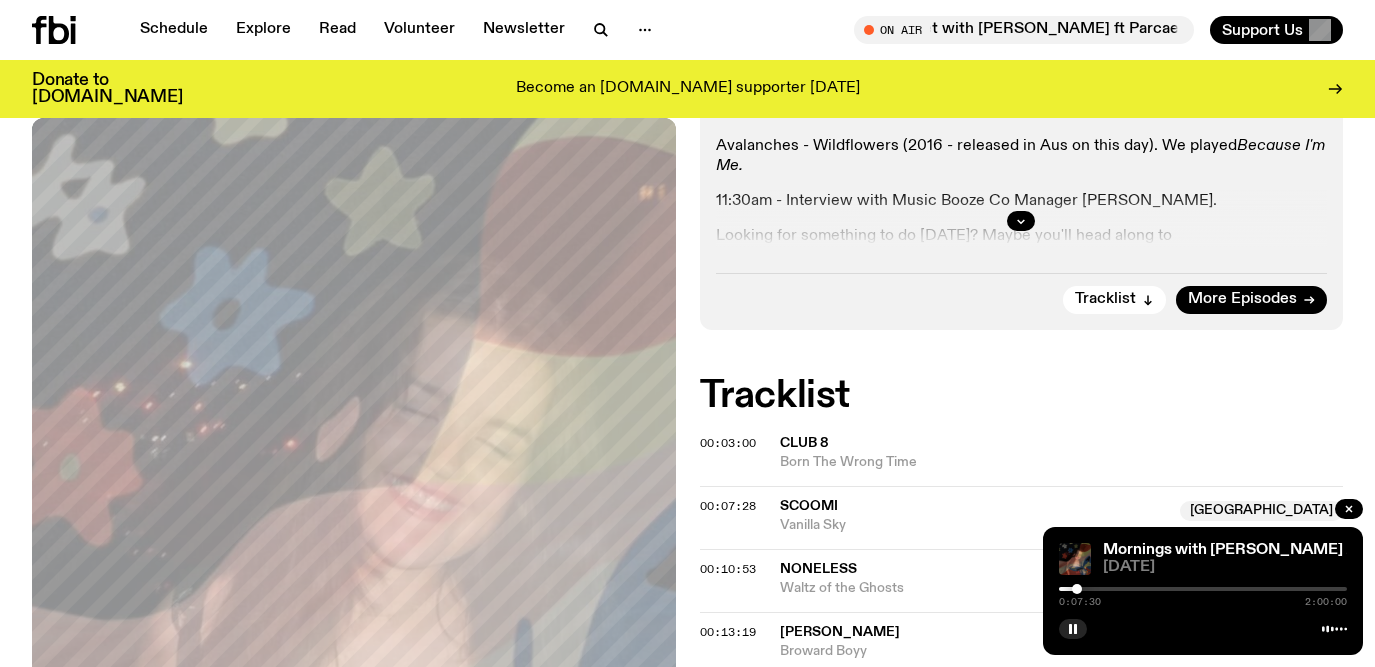 click at bounding box center [1077, 589] 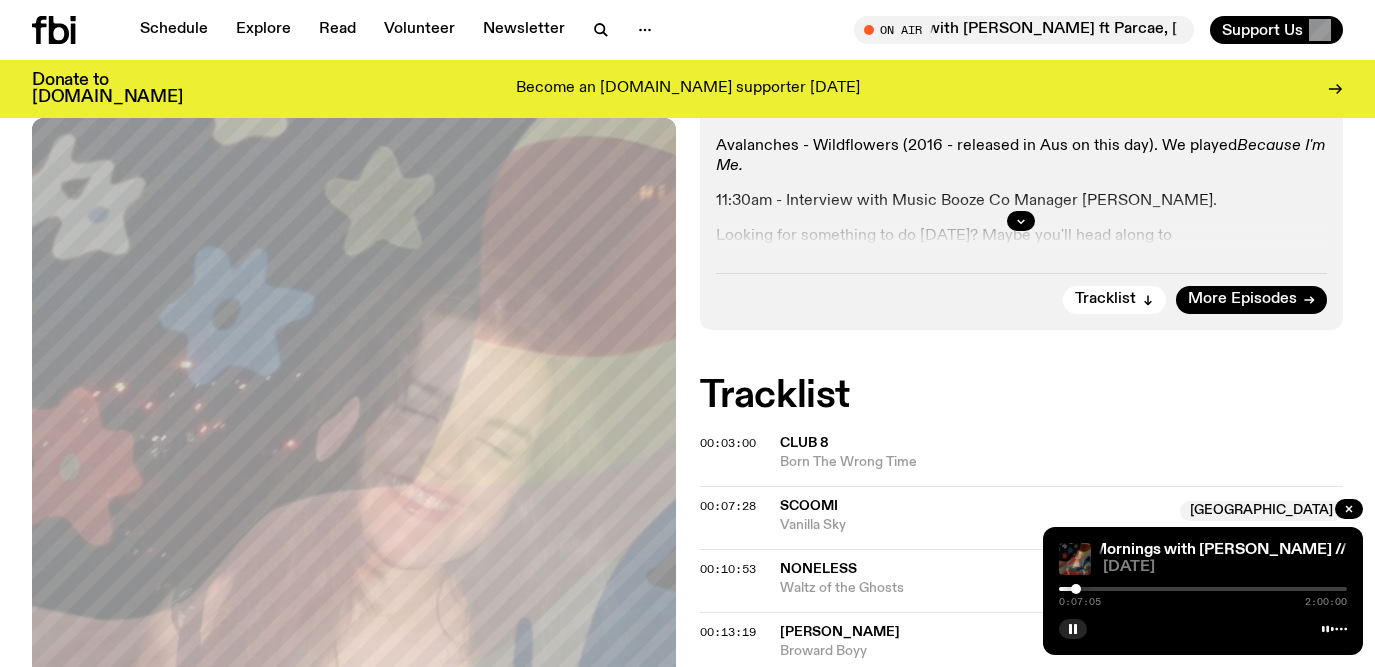 click at bounding box center (1076, 589) 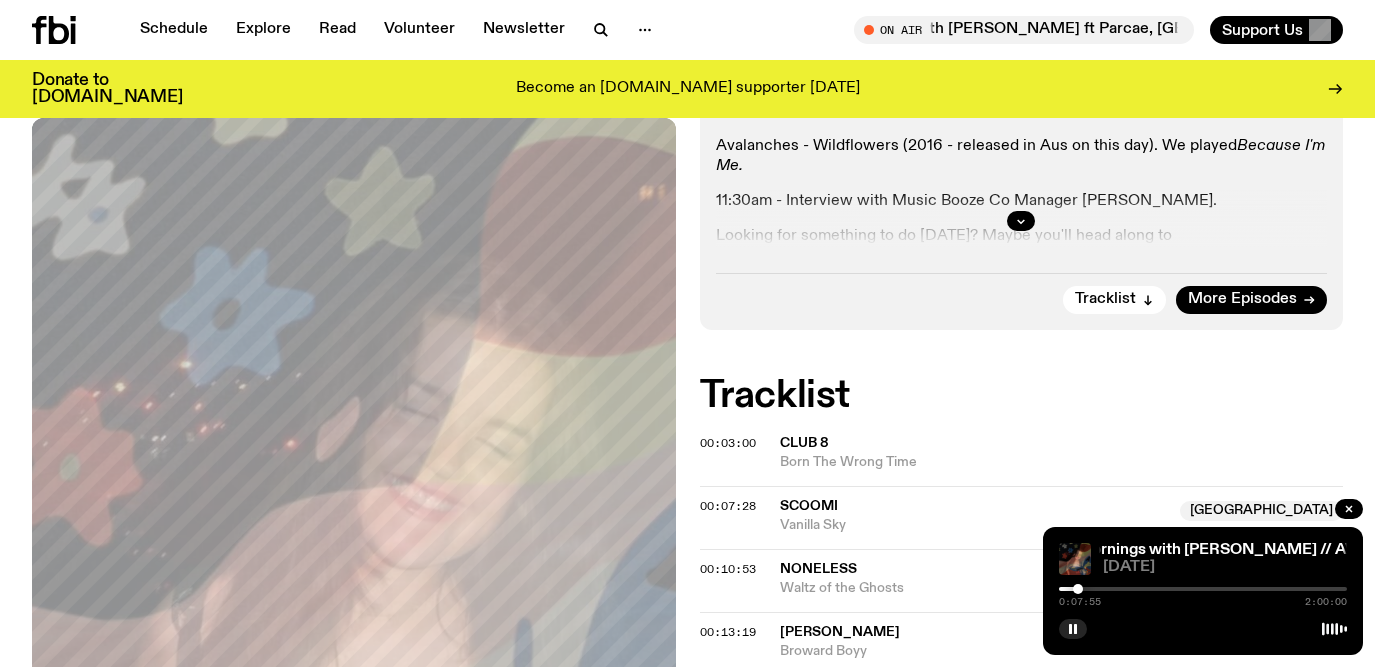 click at bounding box center [1078, 589] 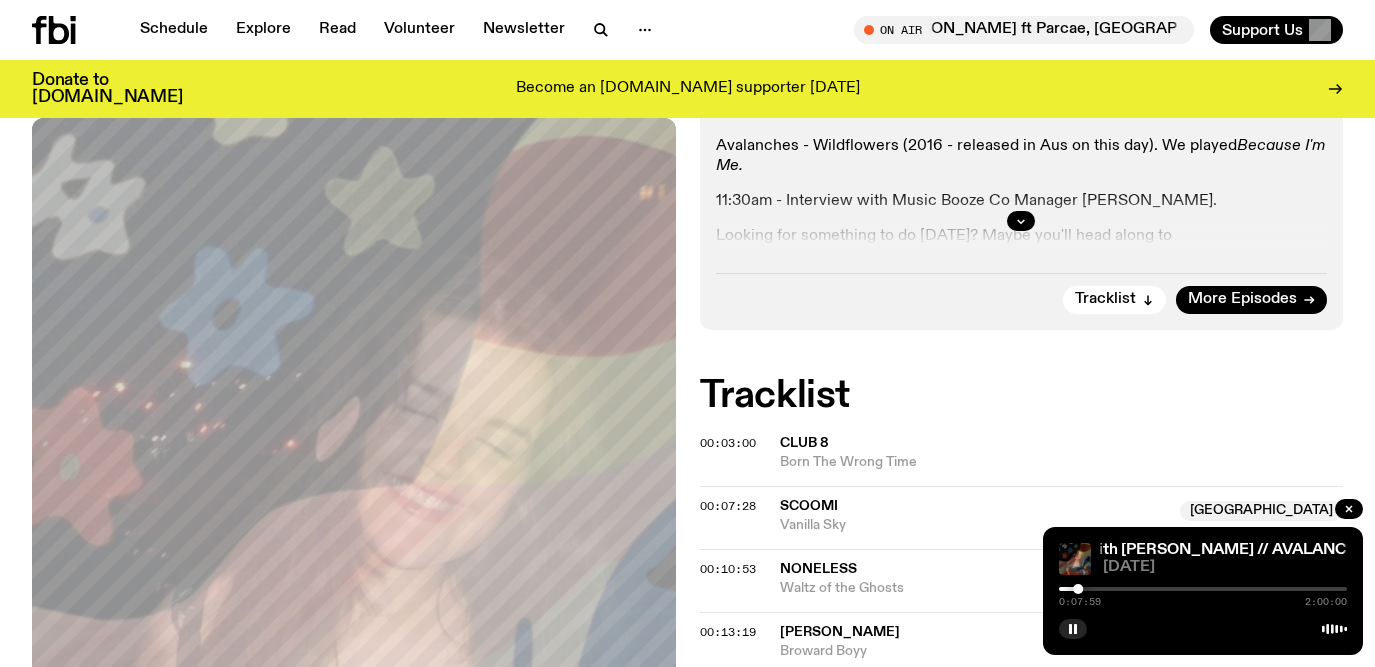 click at bounding box center [1078, 589] 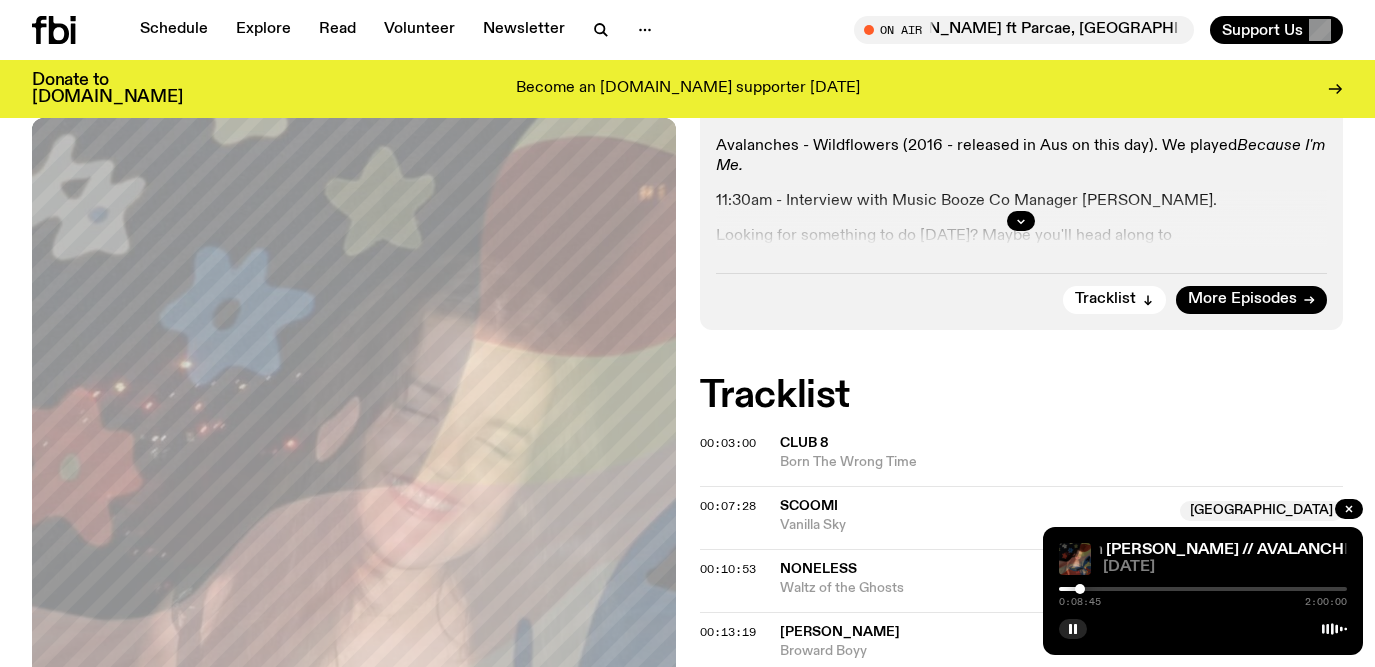 click at bounding box center (1203, 589) 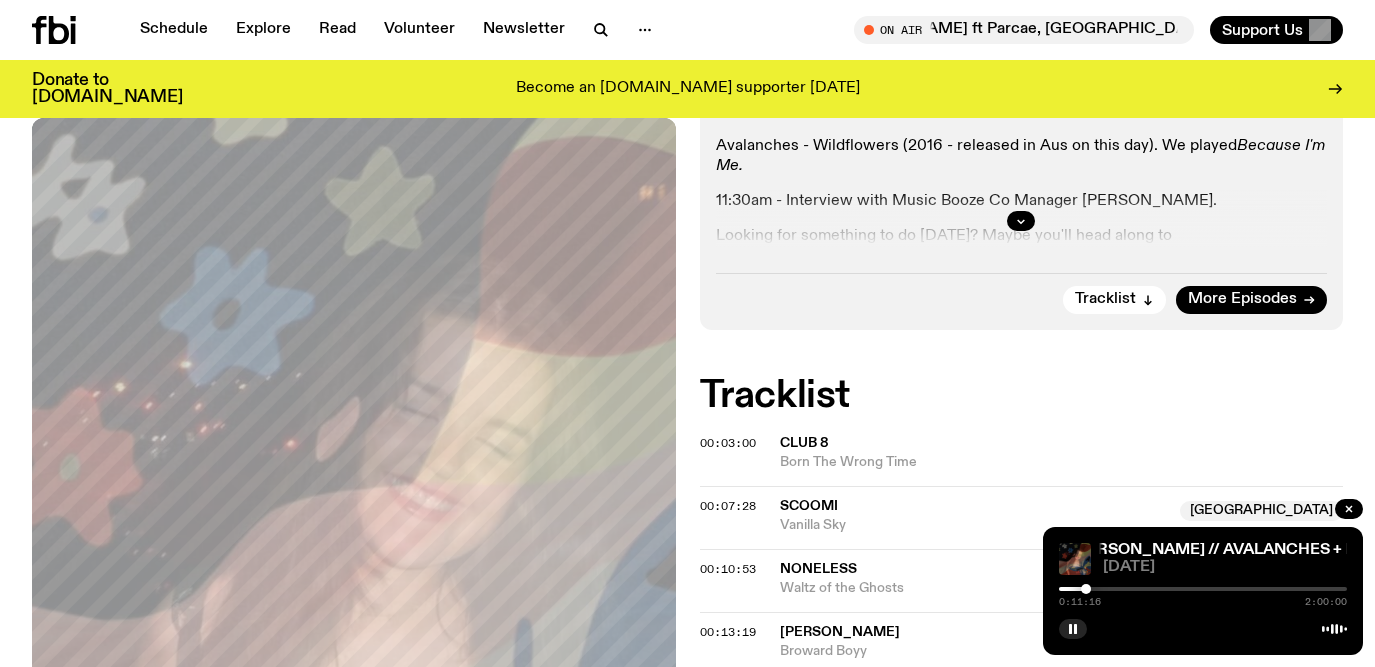 click at bounding box center [1086, 589] 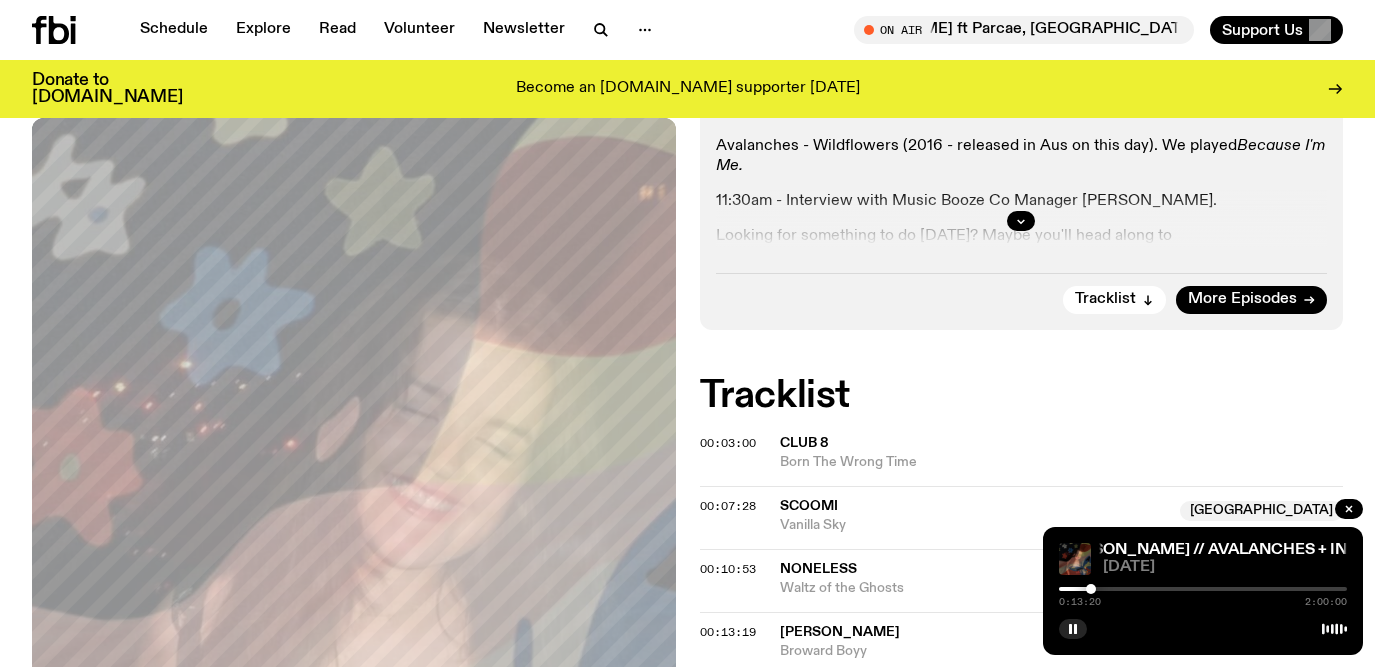 click at bounding box center (1091, 589) 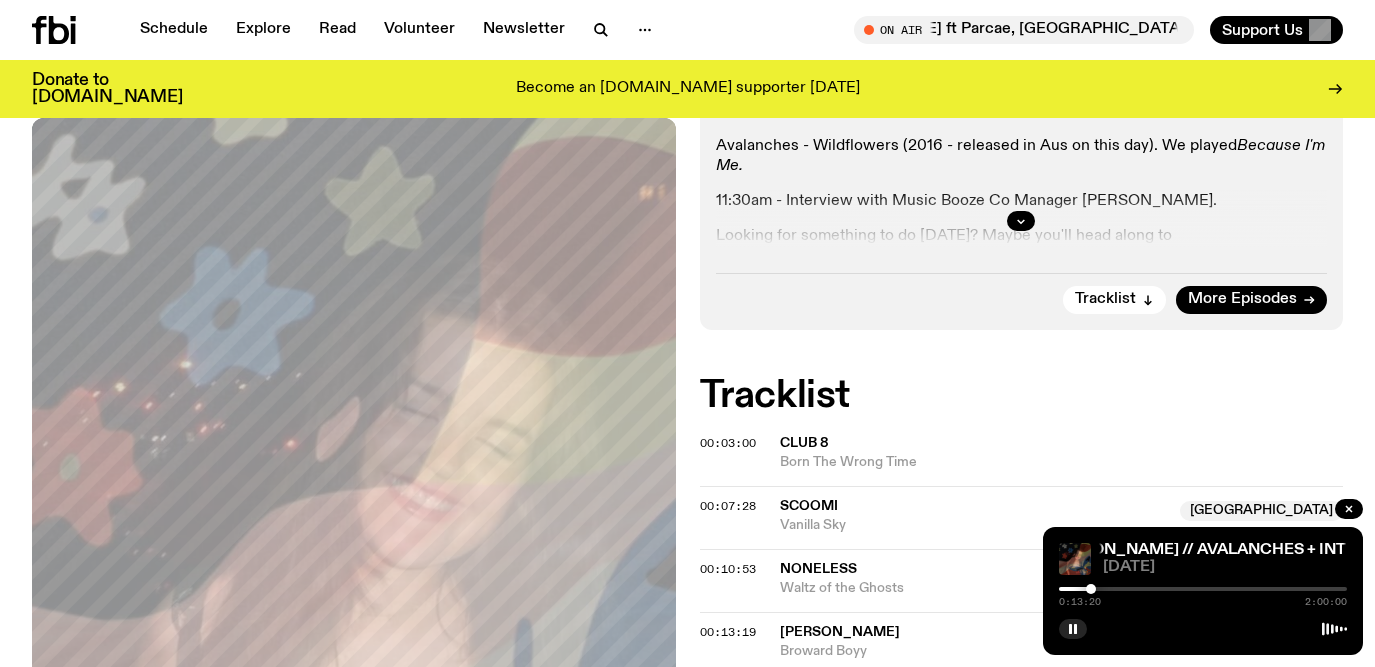 click at bounding box center [1091, 589] 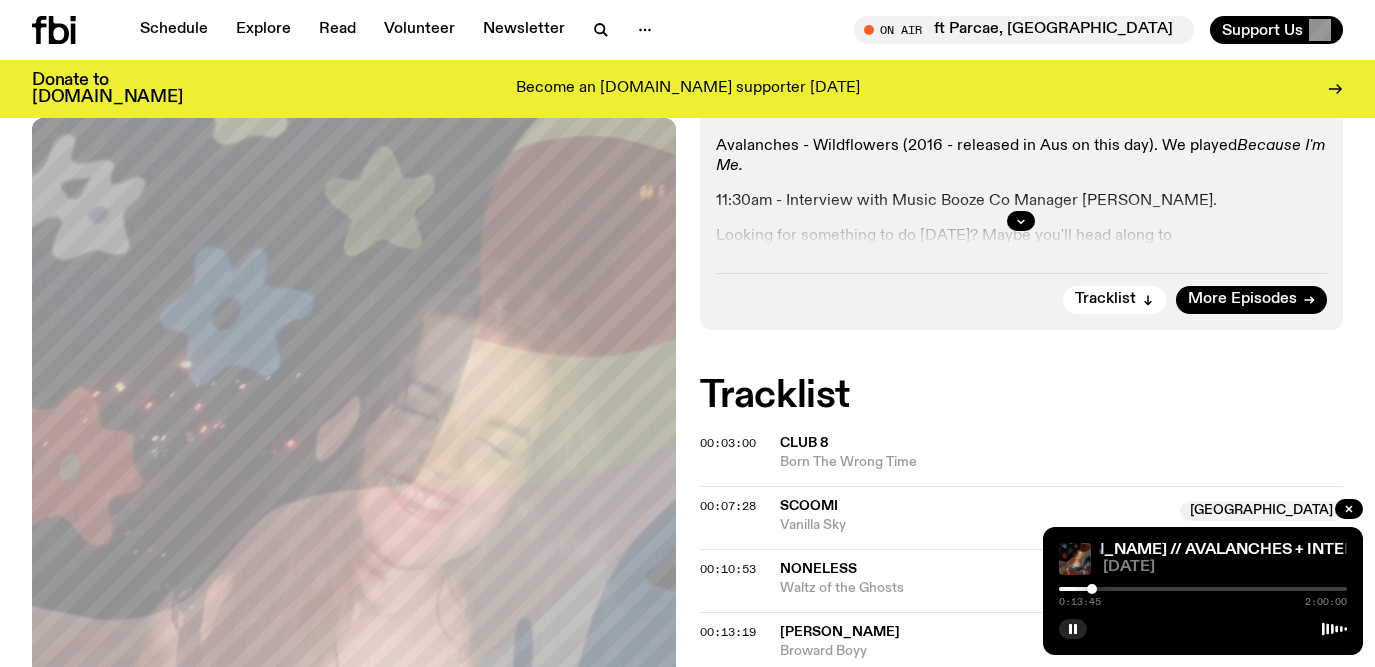 click at bounding box center [1092, 589] 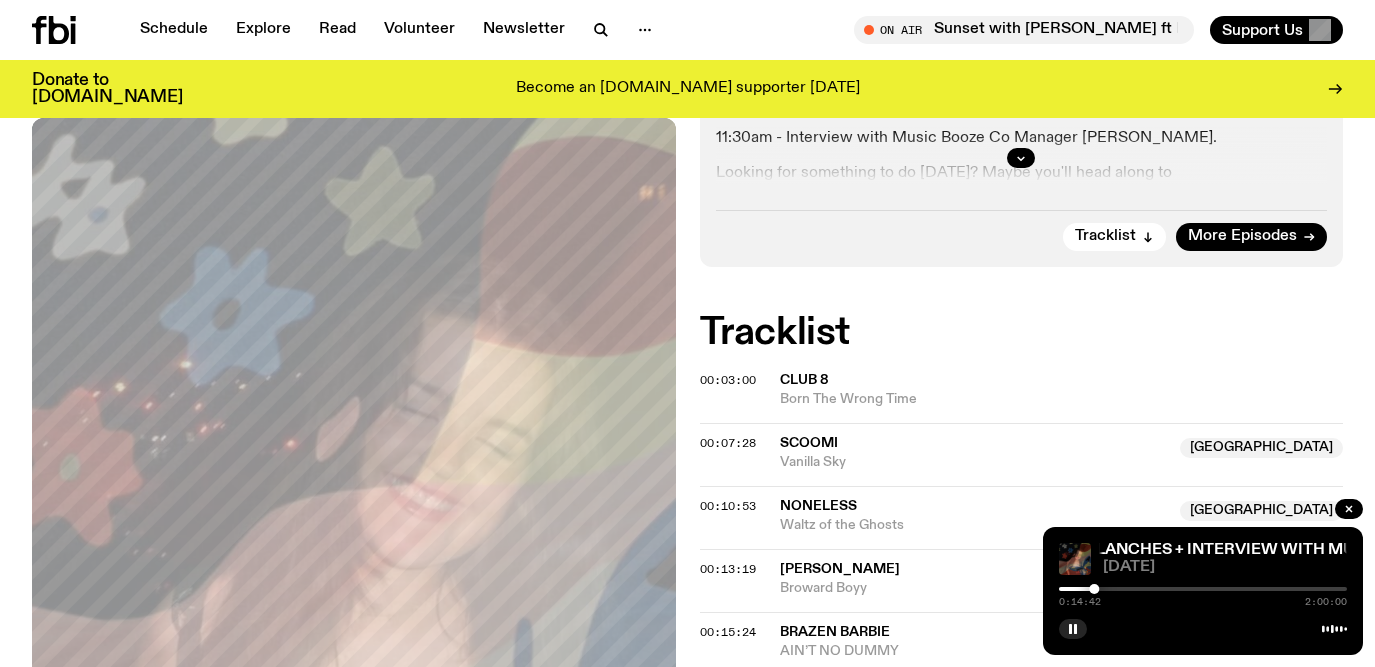 scroll, scrollTop: 851, scrollLeft: 0, axis: vertical 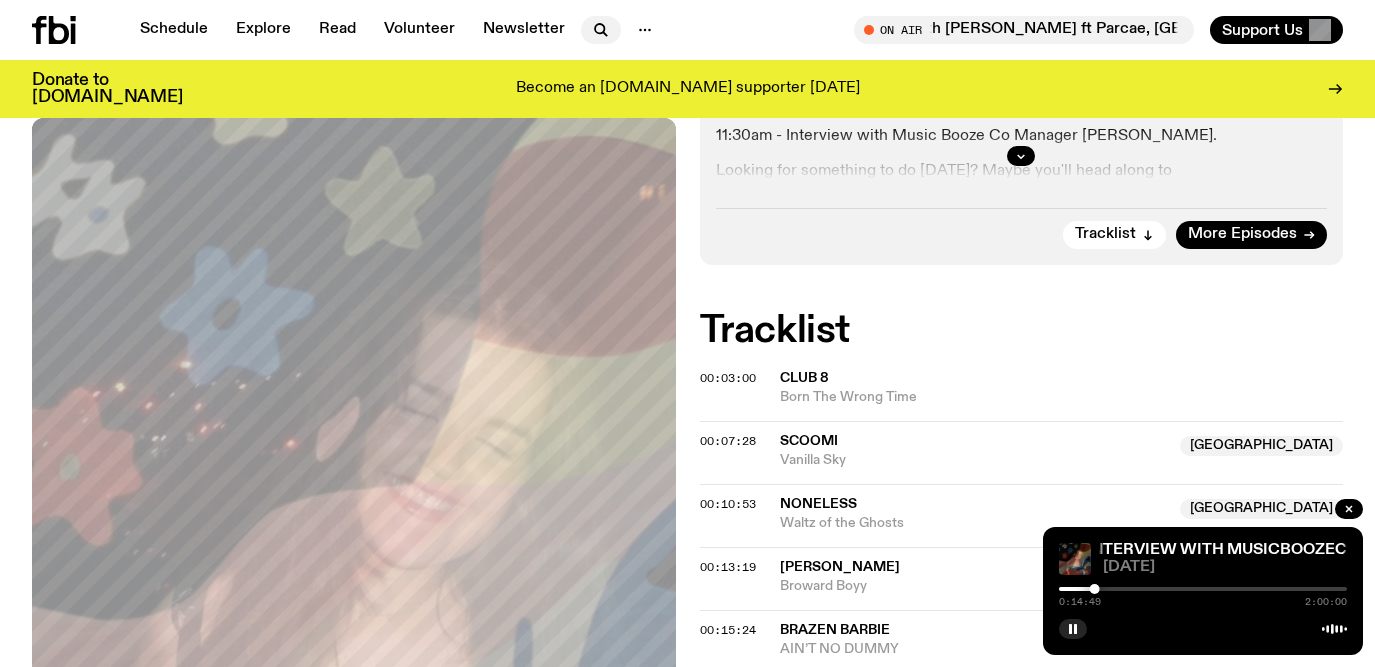 click 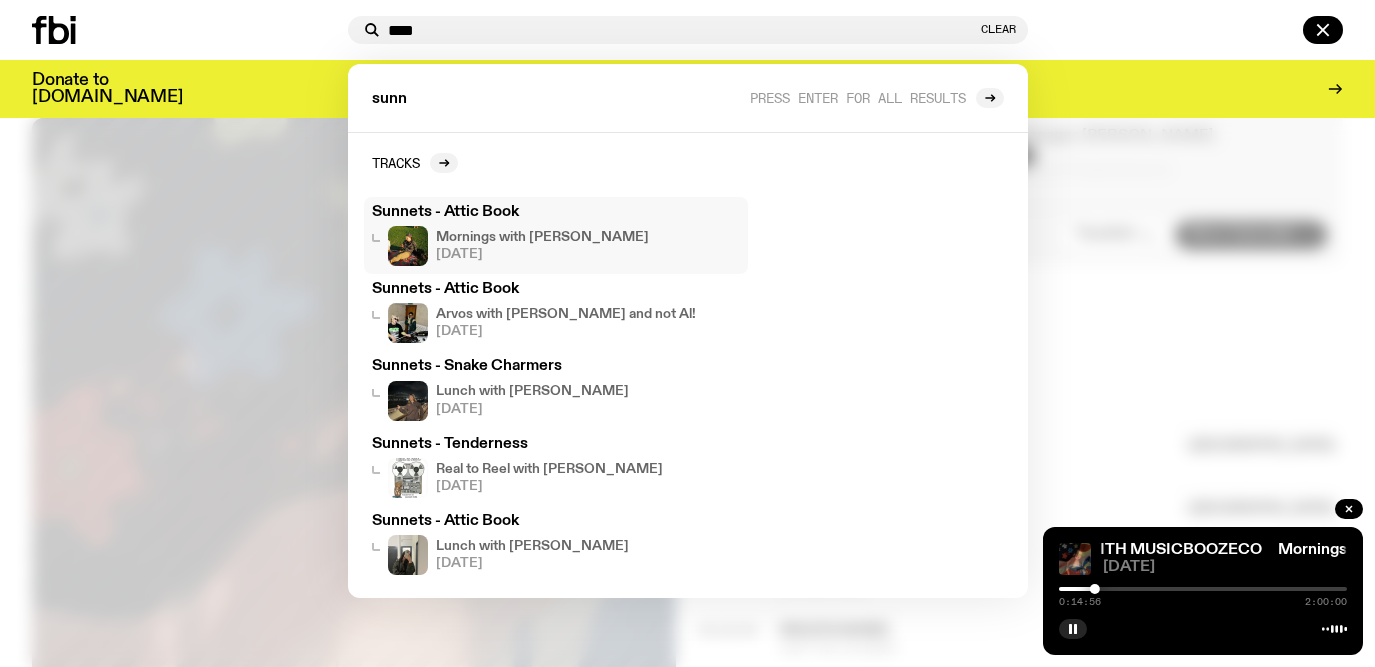 type on "****" 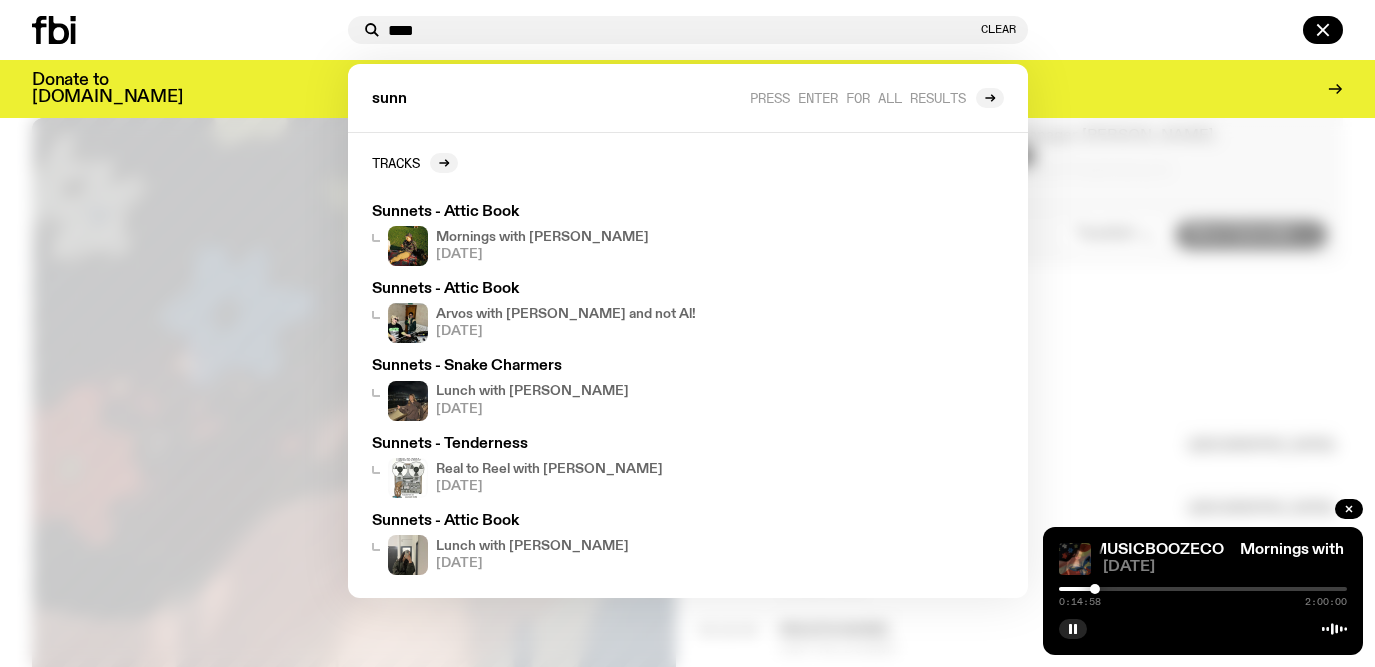 drag, startPoint x: 524, startPoint y: 233, endPoint x: 780, endPoint y: 20, distance: 333.02402 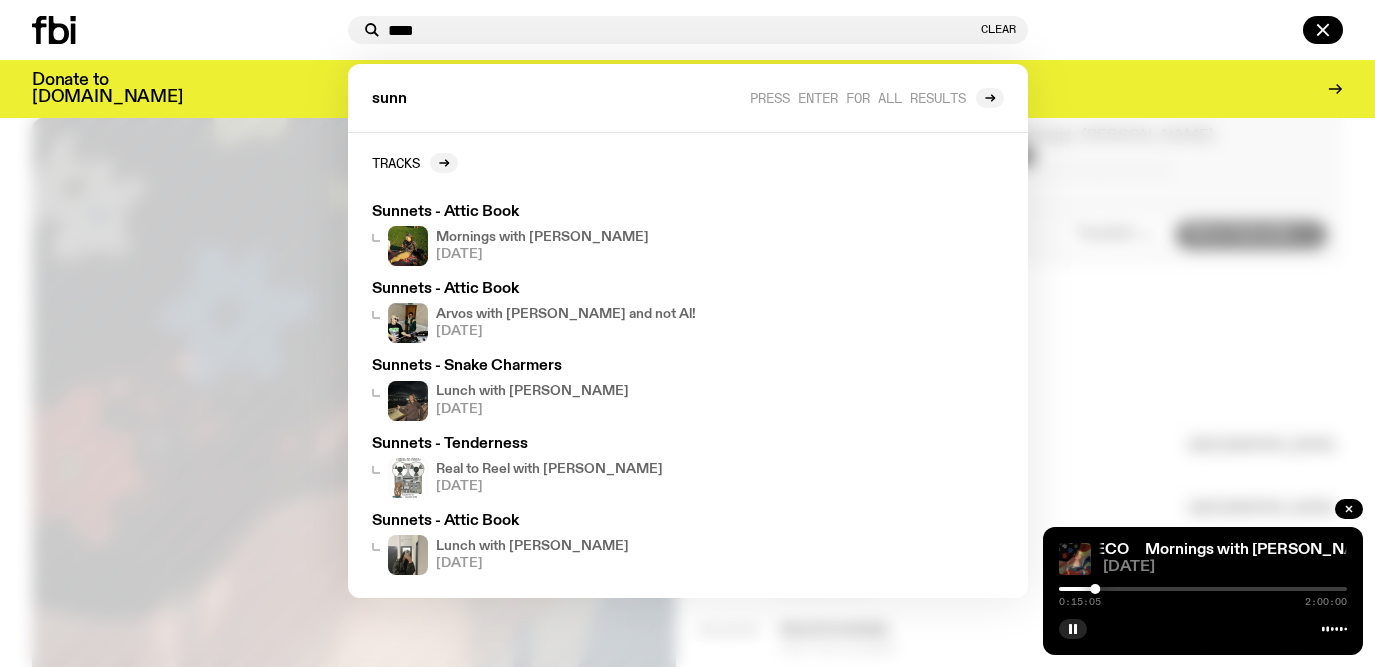 click on "****  Clear  sunn Press enter for all results Tracks Sunnets - Attic Book Mornings with Ben Hansen 09.07.25 Sunnets - Attic Book Arvos with Ruby and not Al! 04.07.25 Sunnets - Snake Charmers Lunch with Izzy Page 03.07.25 Sunnets - Tenderness Real to Reel with Hannah Rose 02.07.25 Sunnets - Attic Book Lunch with Louisa Christie 02.07.25" at bounding box center (687, 30) 